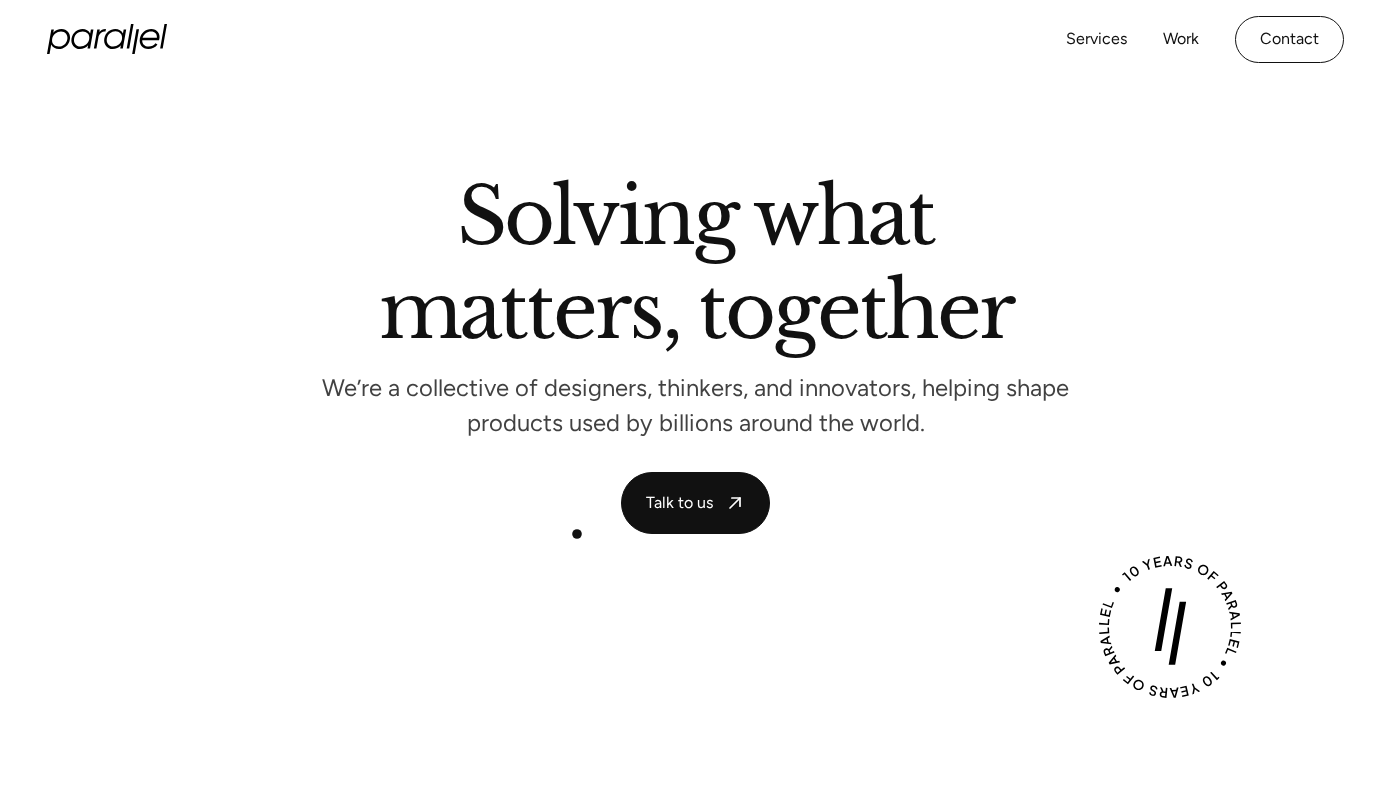 scroll, scrollTop: 0, scrollLeft: 0, axis: both 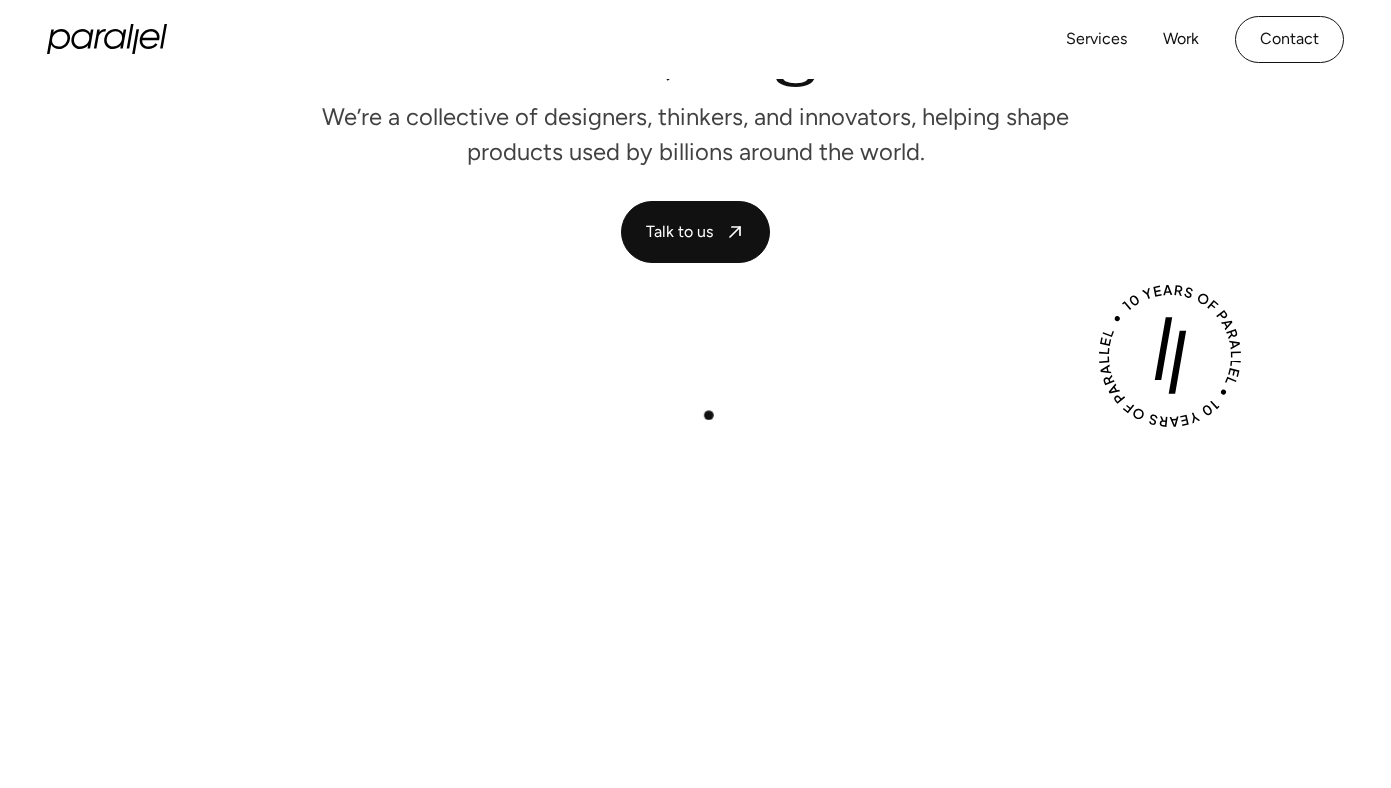 click on "Play with Sound" at bounding box center (695, 731) 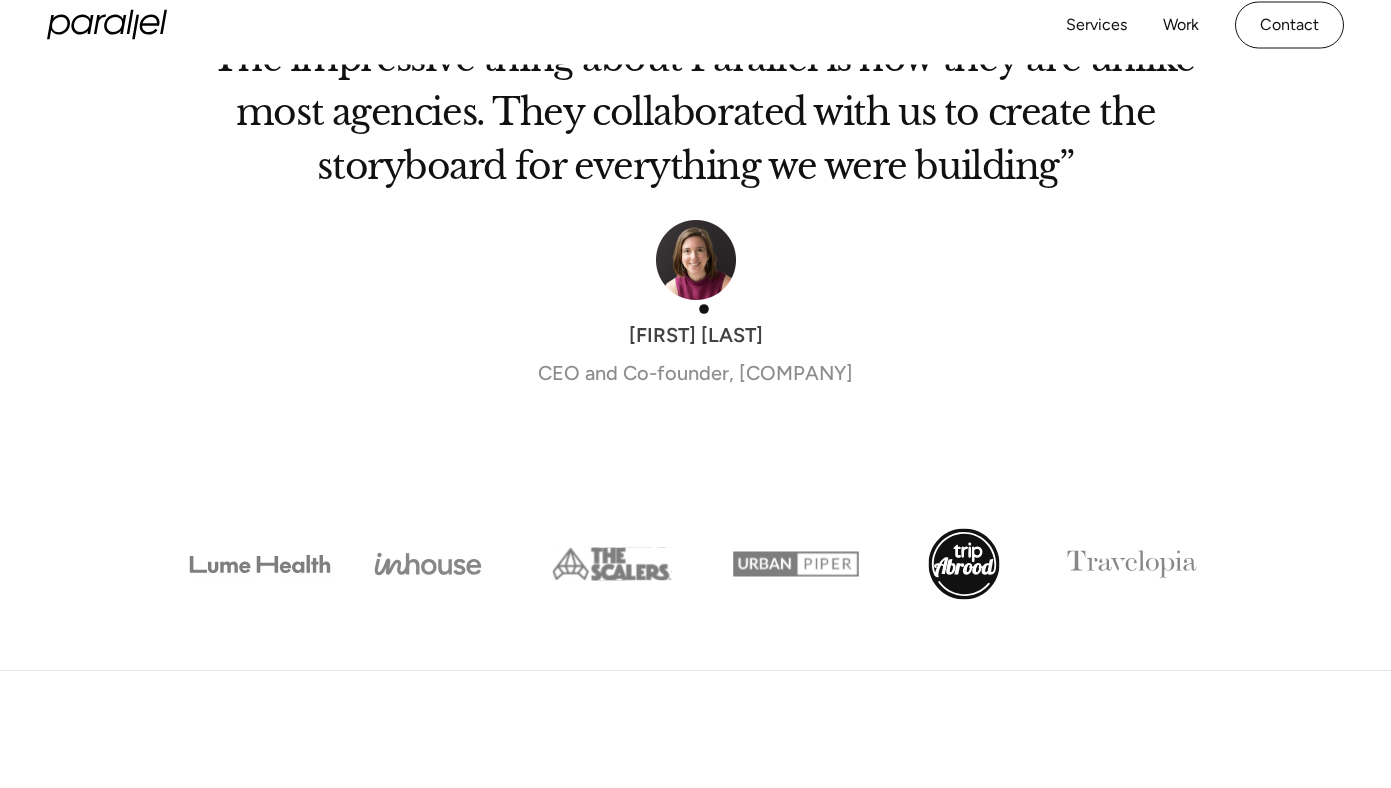 scroll, scrollTop: 6595, scrollLeft: 0, axis: vertical 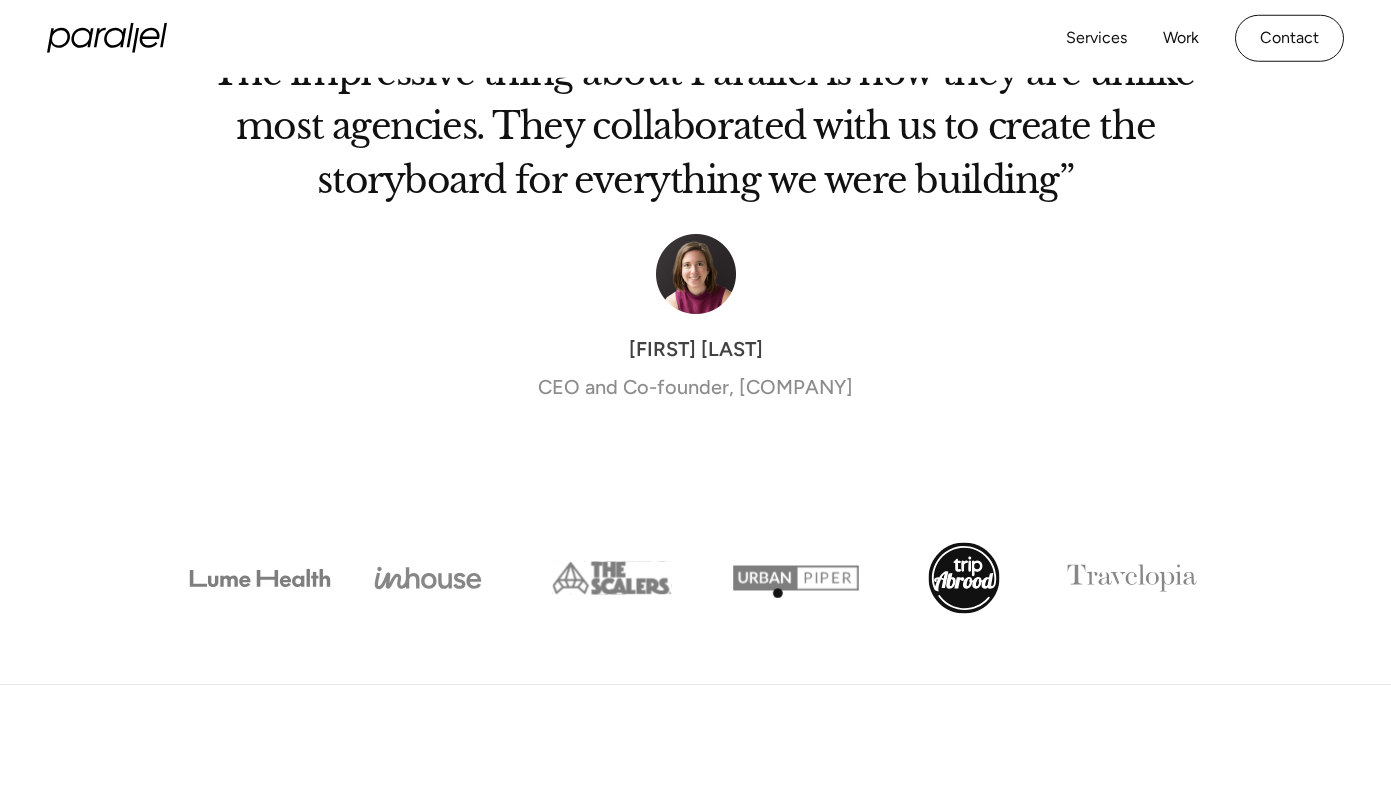 click at bounding box center (796, 578) 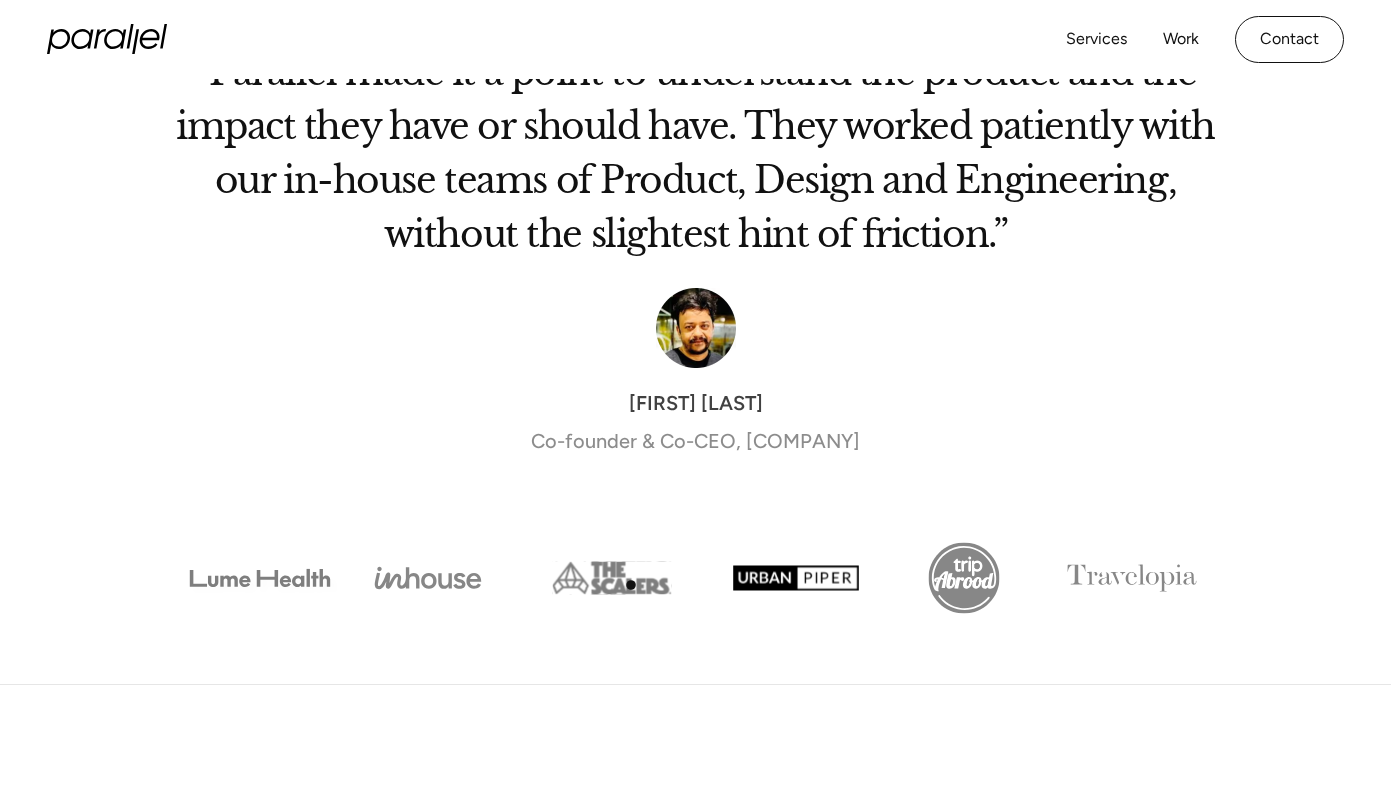 click at bounding box center (612, 578) 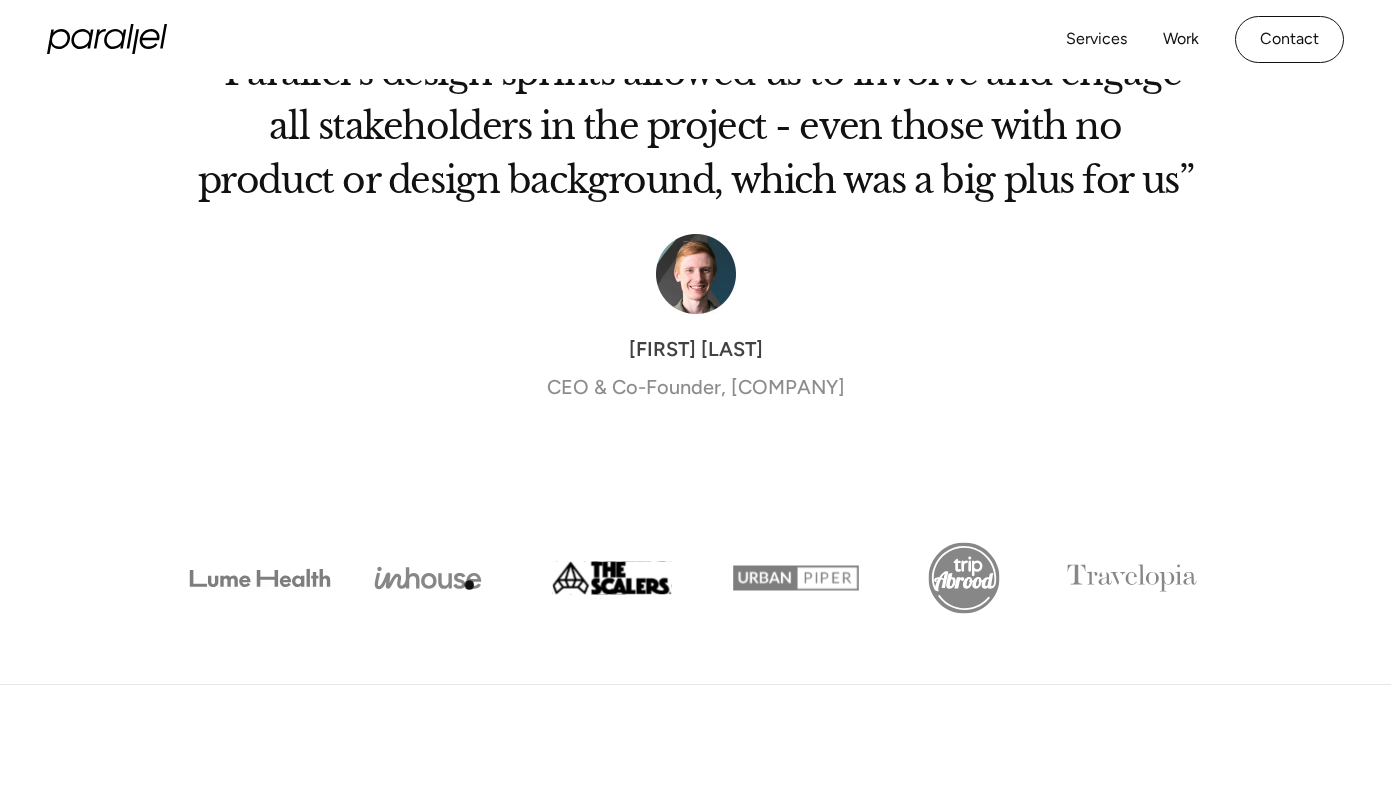 click at bounding box center (428, 578) 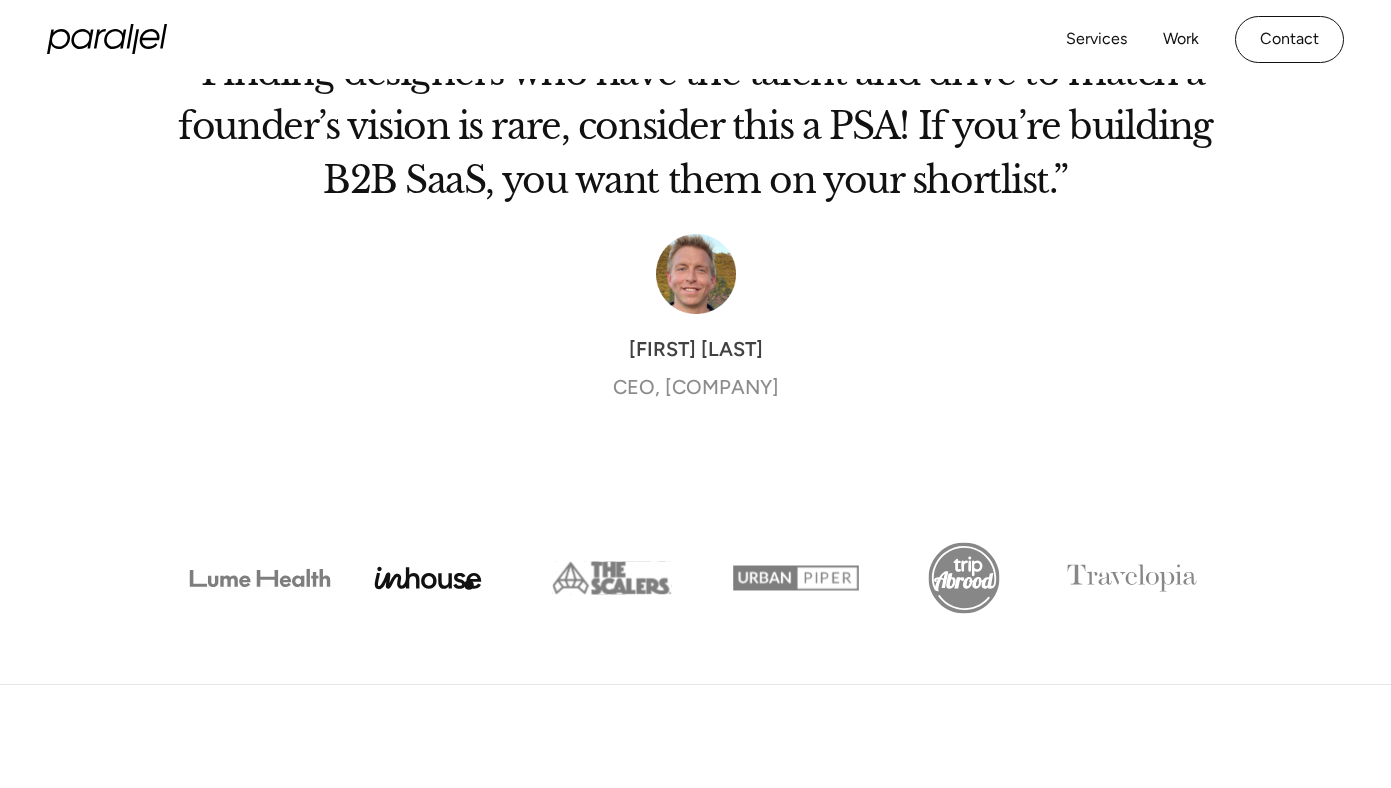 click at bounding box center (428, 578) 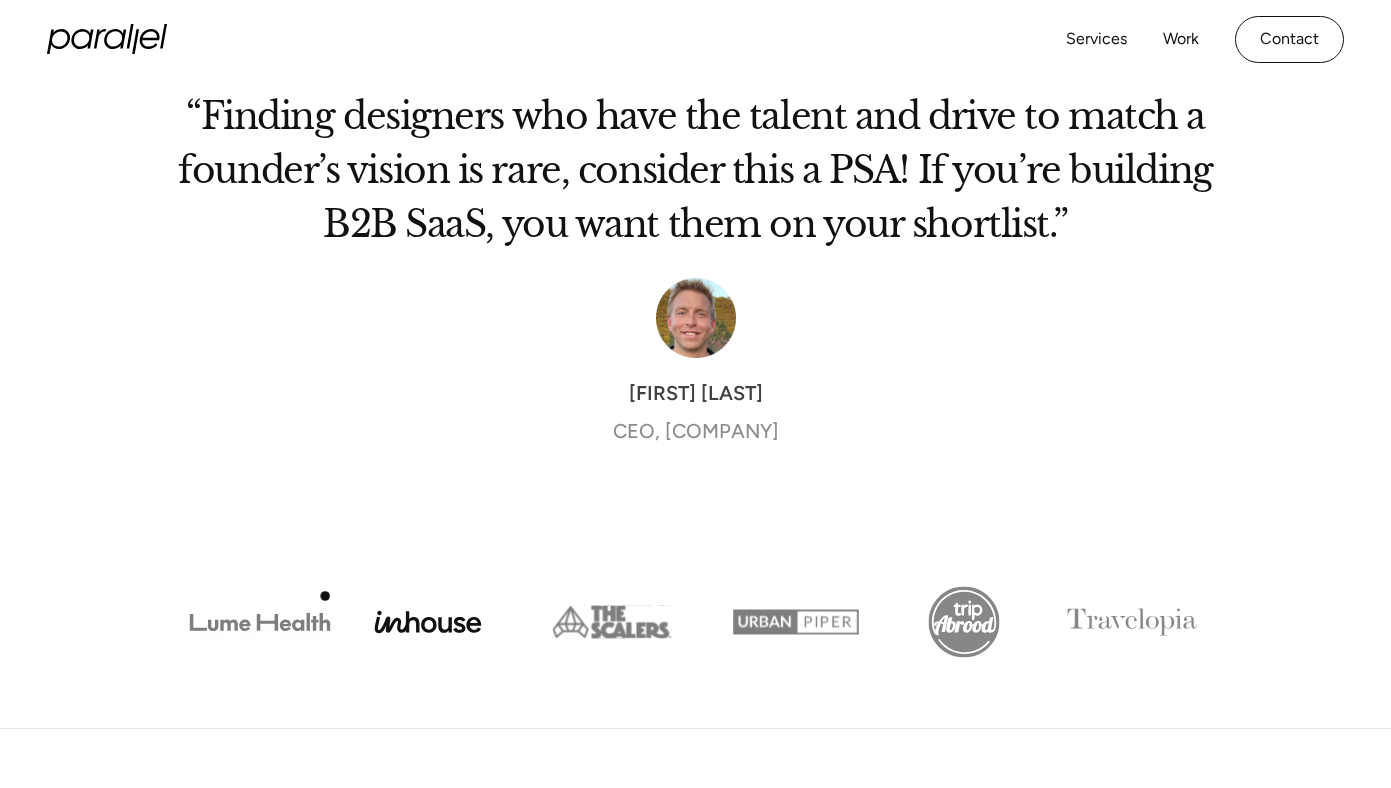scroll, scrollTop: 6540, scrollLeft: 0, axis: vertical 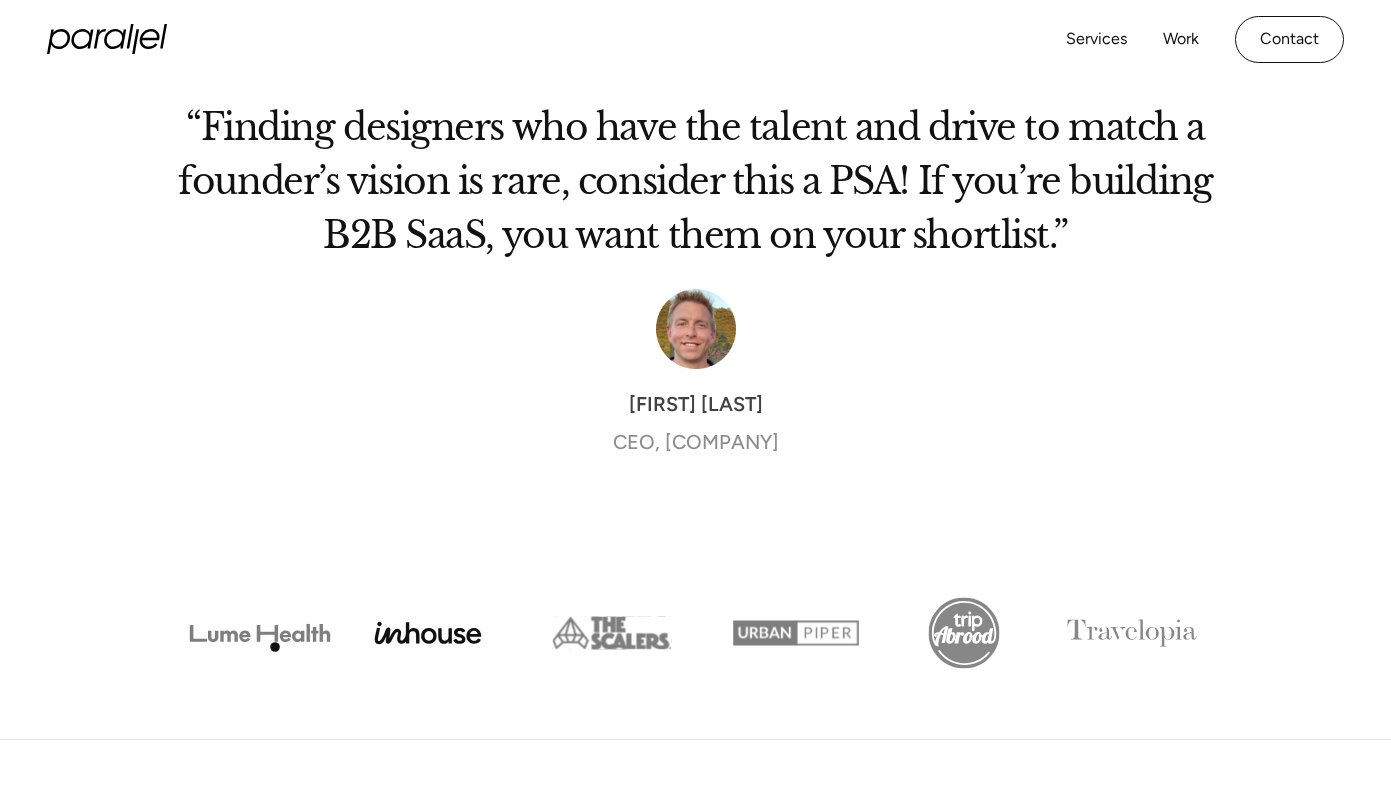 click at bounding box center [260, 633] 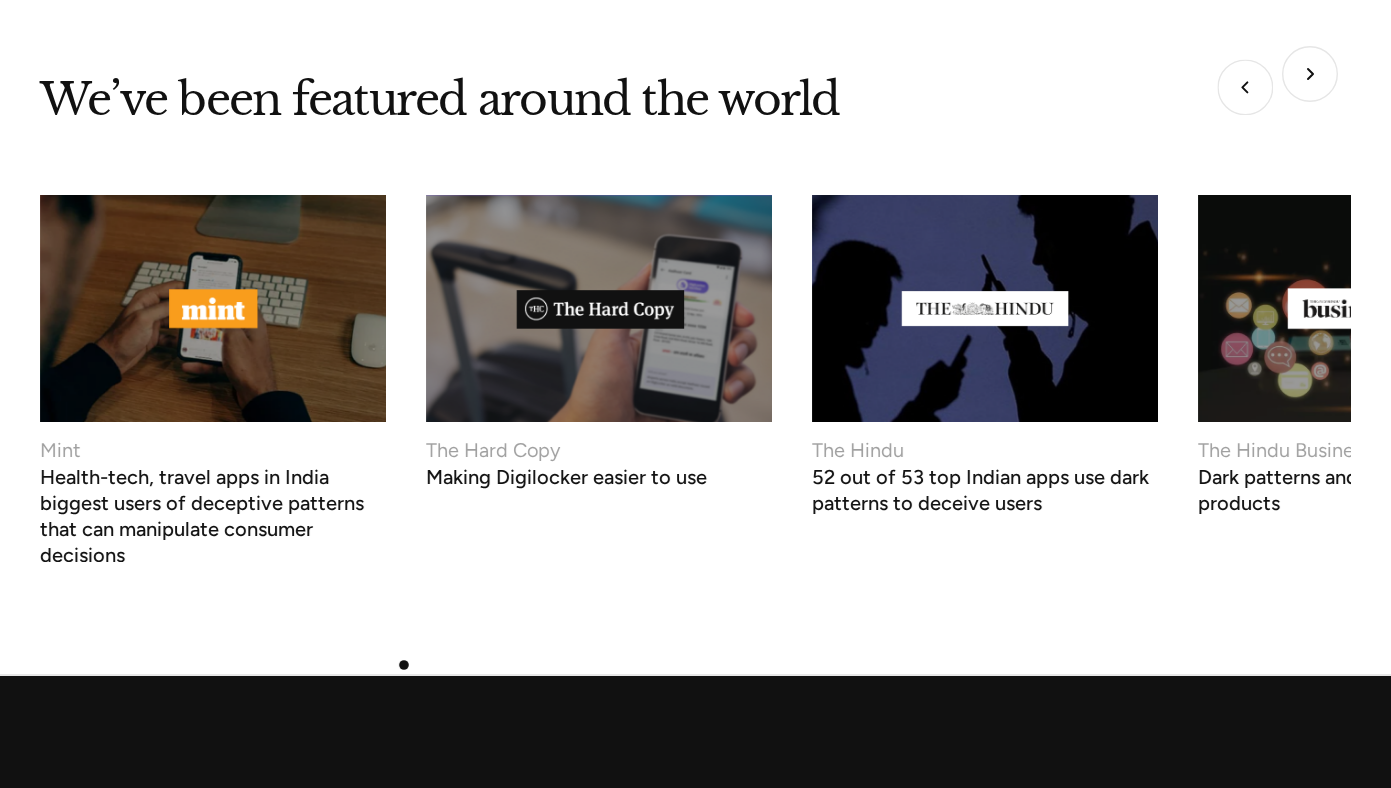 scroll, scrollTop: 7358, scrollLeft: 0, axis: vertical 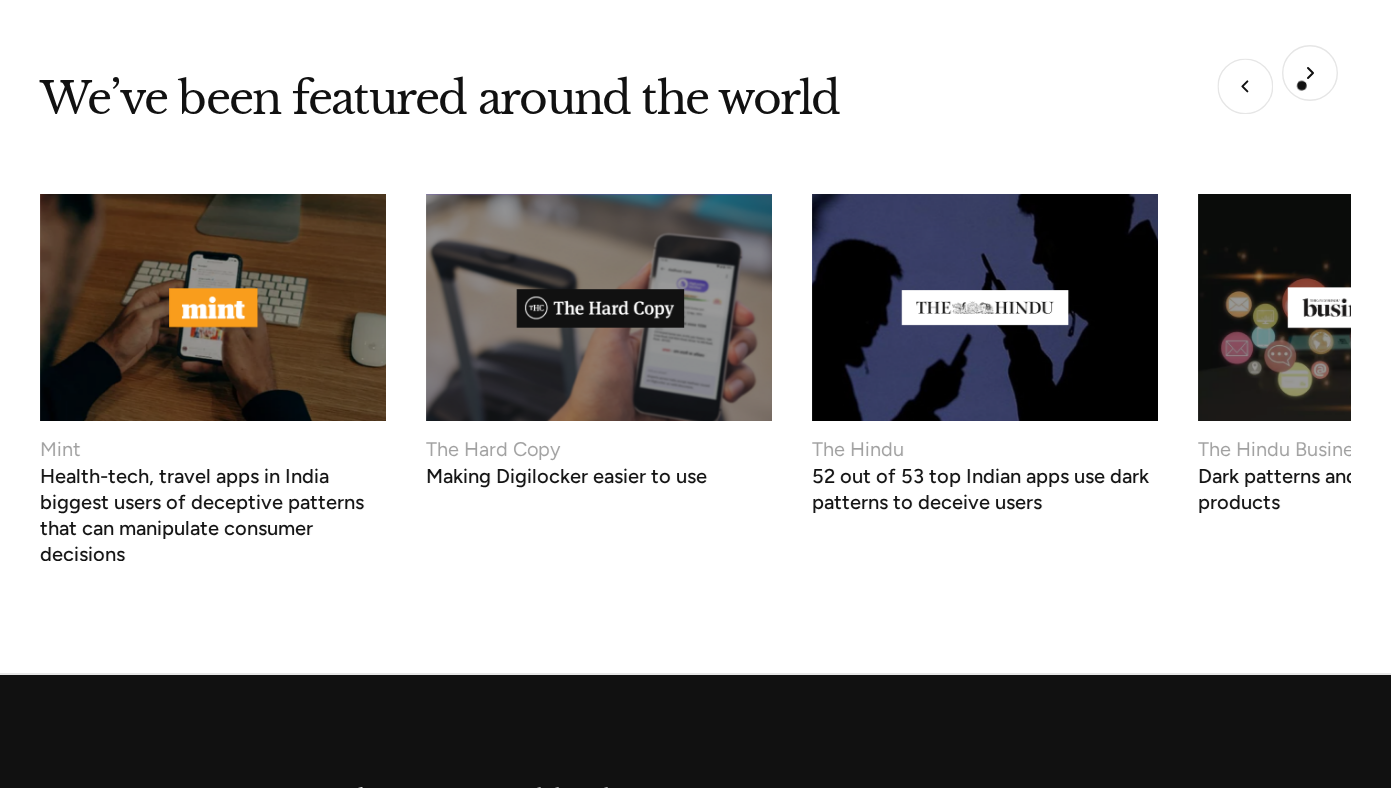 click at bounding box center (1310, 73) 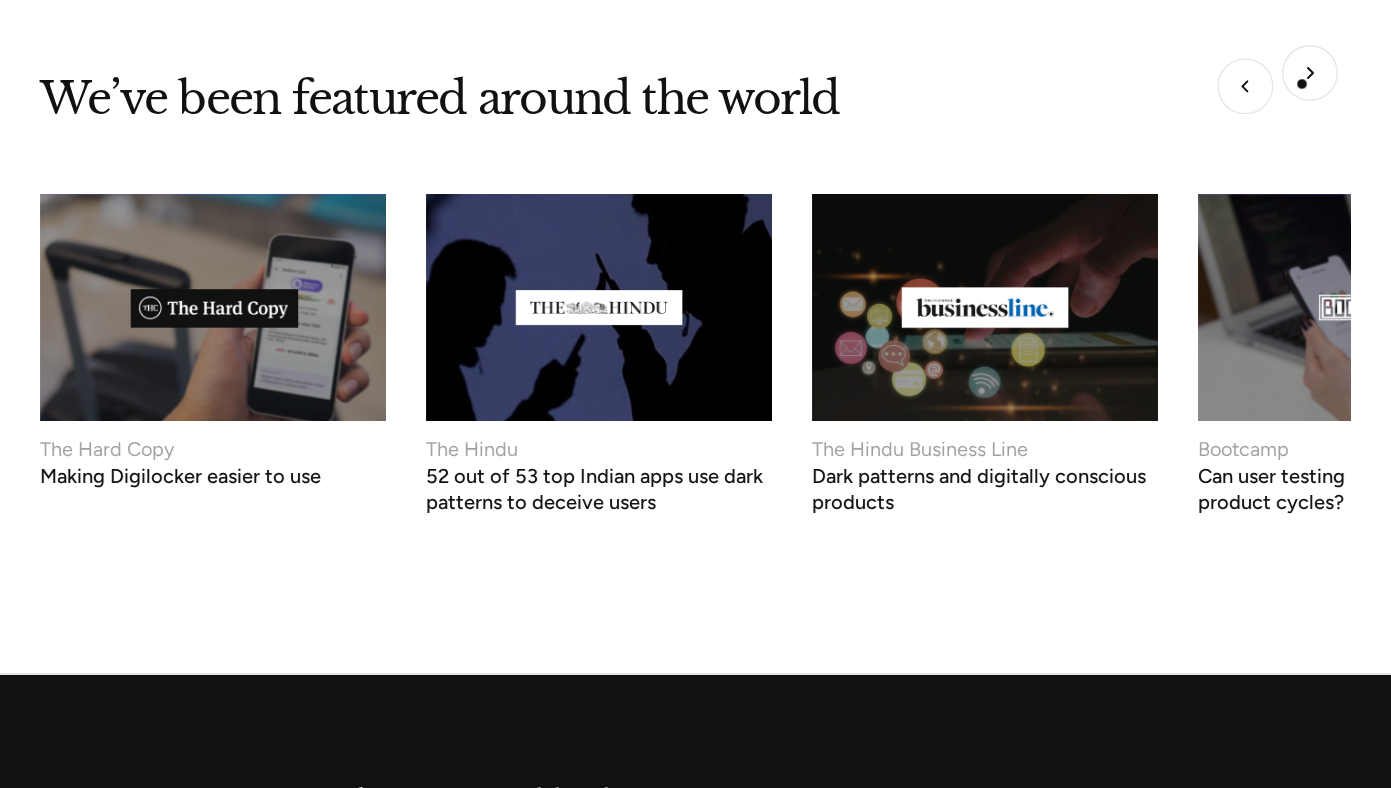 click at bounding box center (1310, 73) 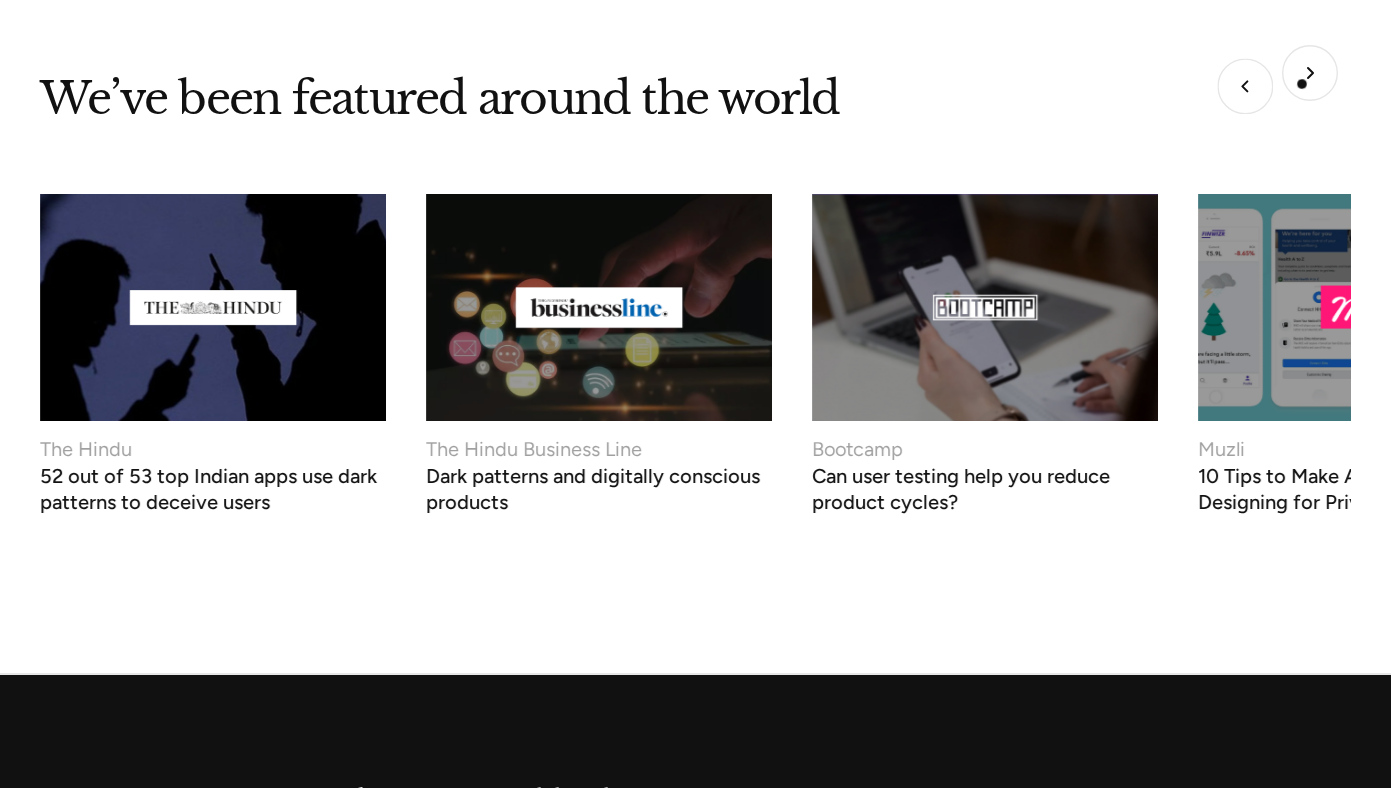 click at bounding box center [1310, 73] 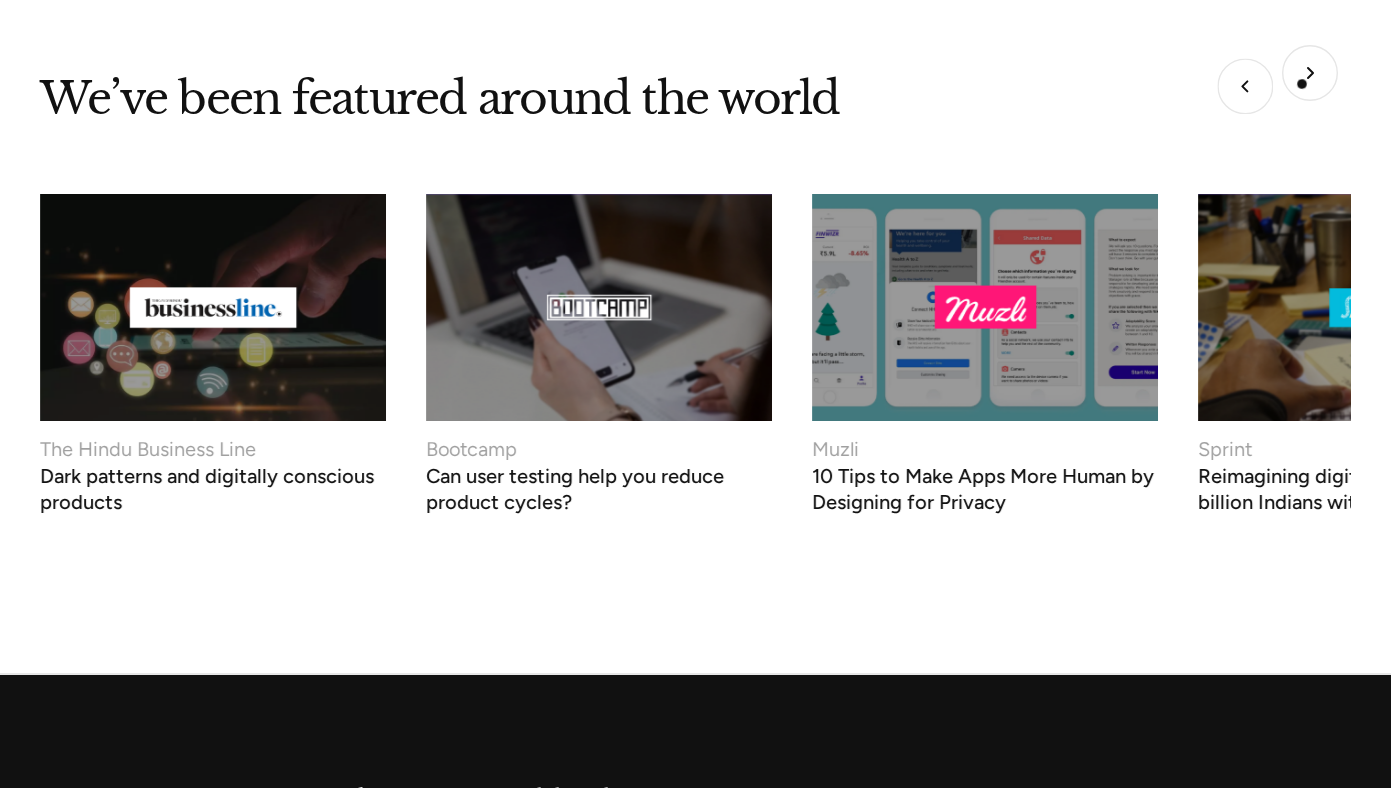 click at bounding box center [1310, 73] 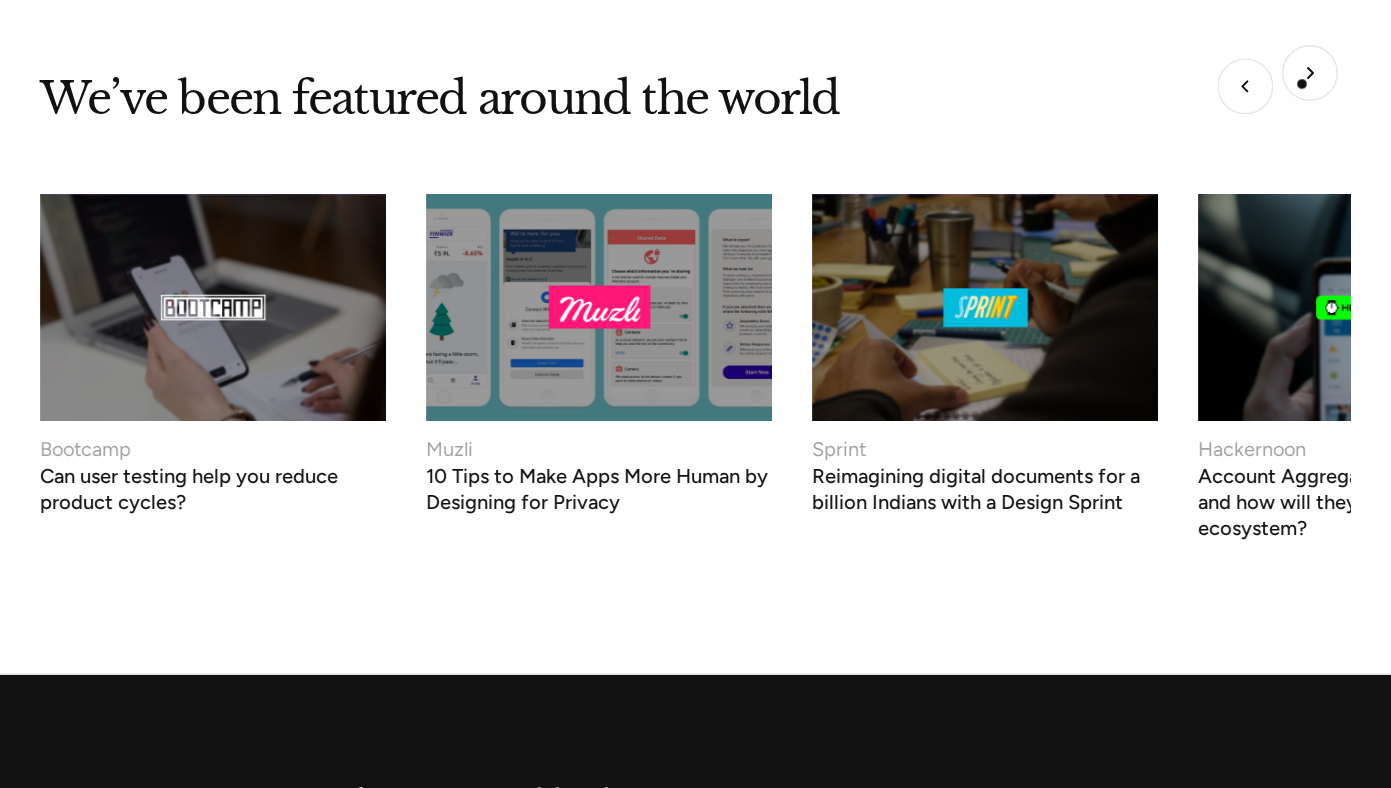 click at bounding box center [1310, 73] 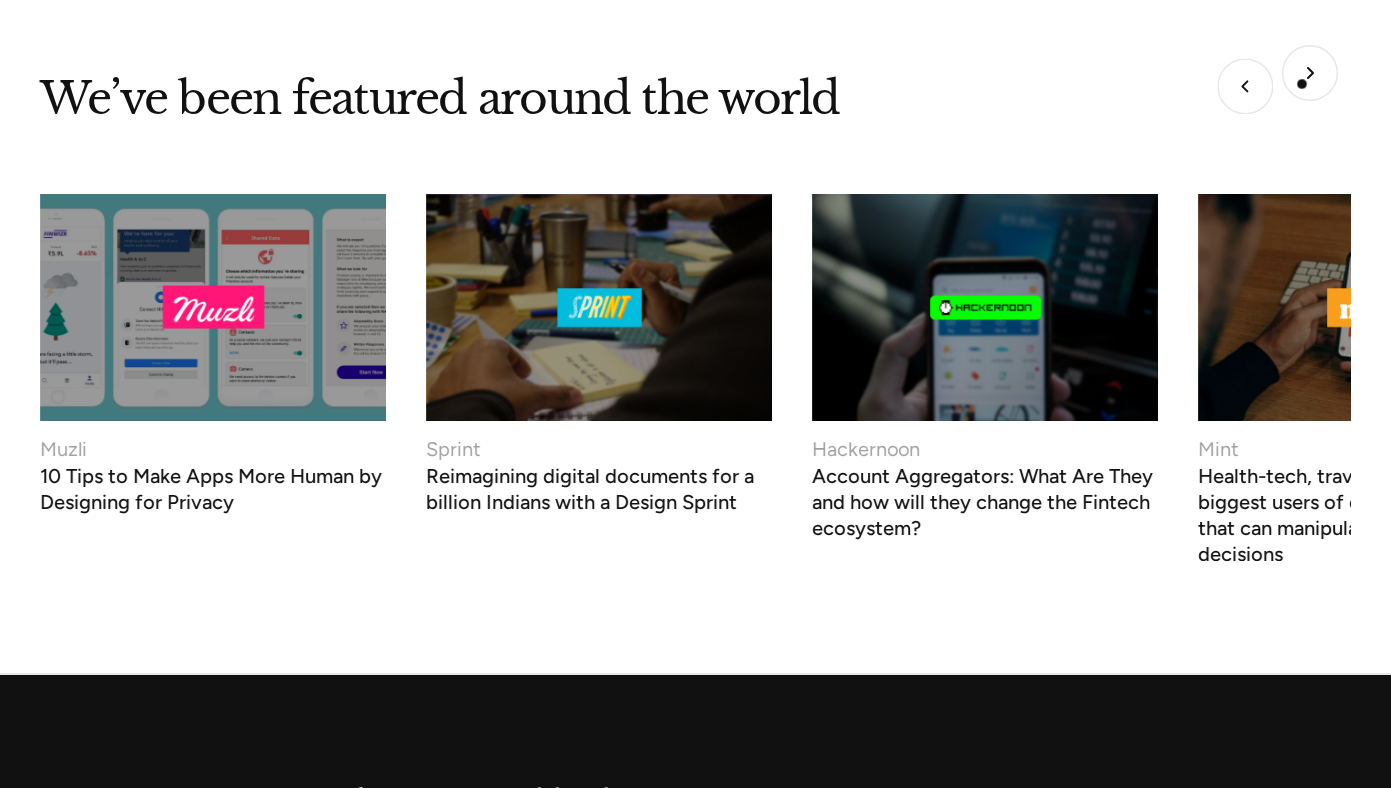 click at bounding box center (1310, 73) 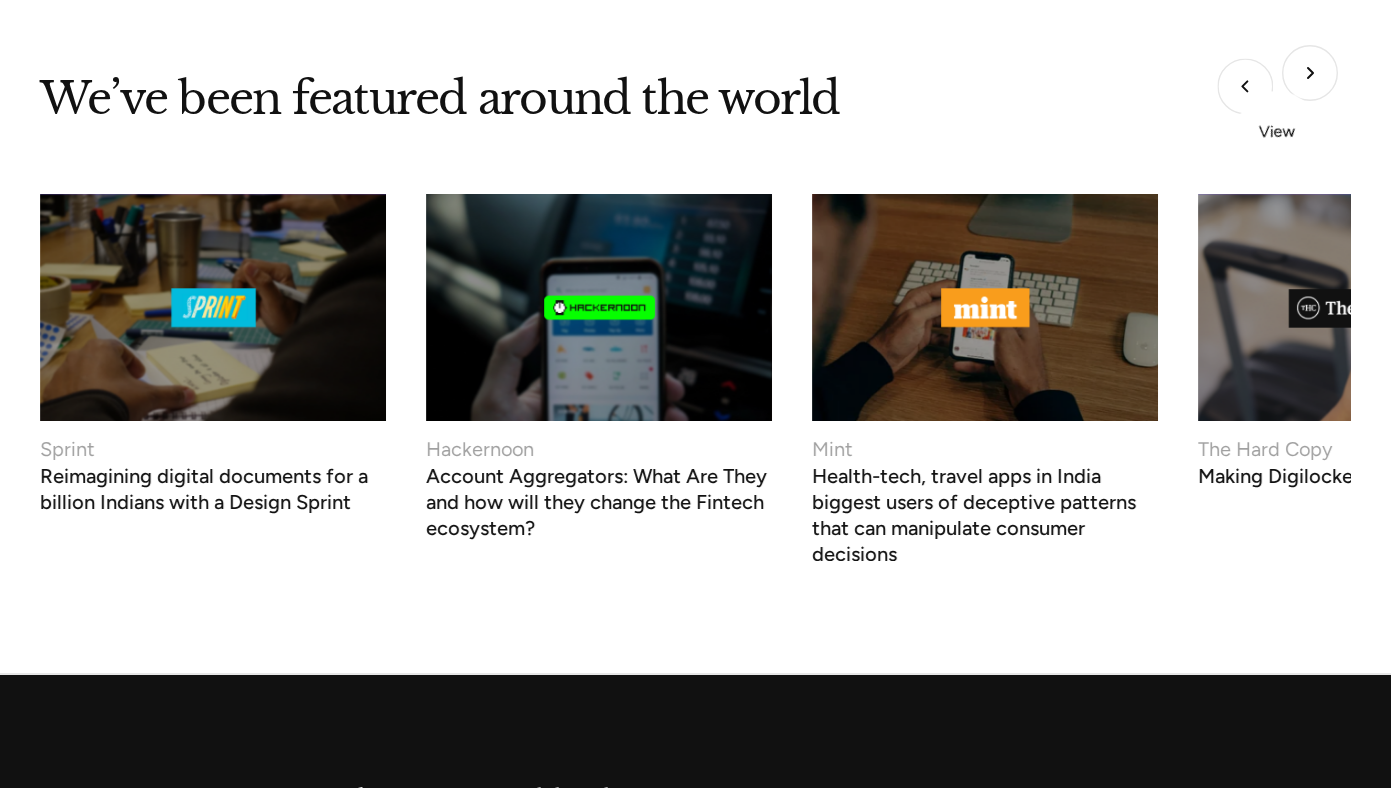 scroll, scrollTop: 7718, scrollLeft: 0, axis: vertical 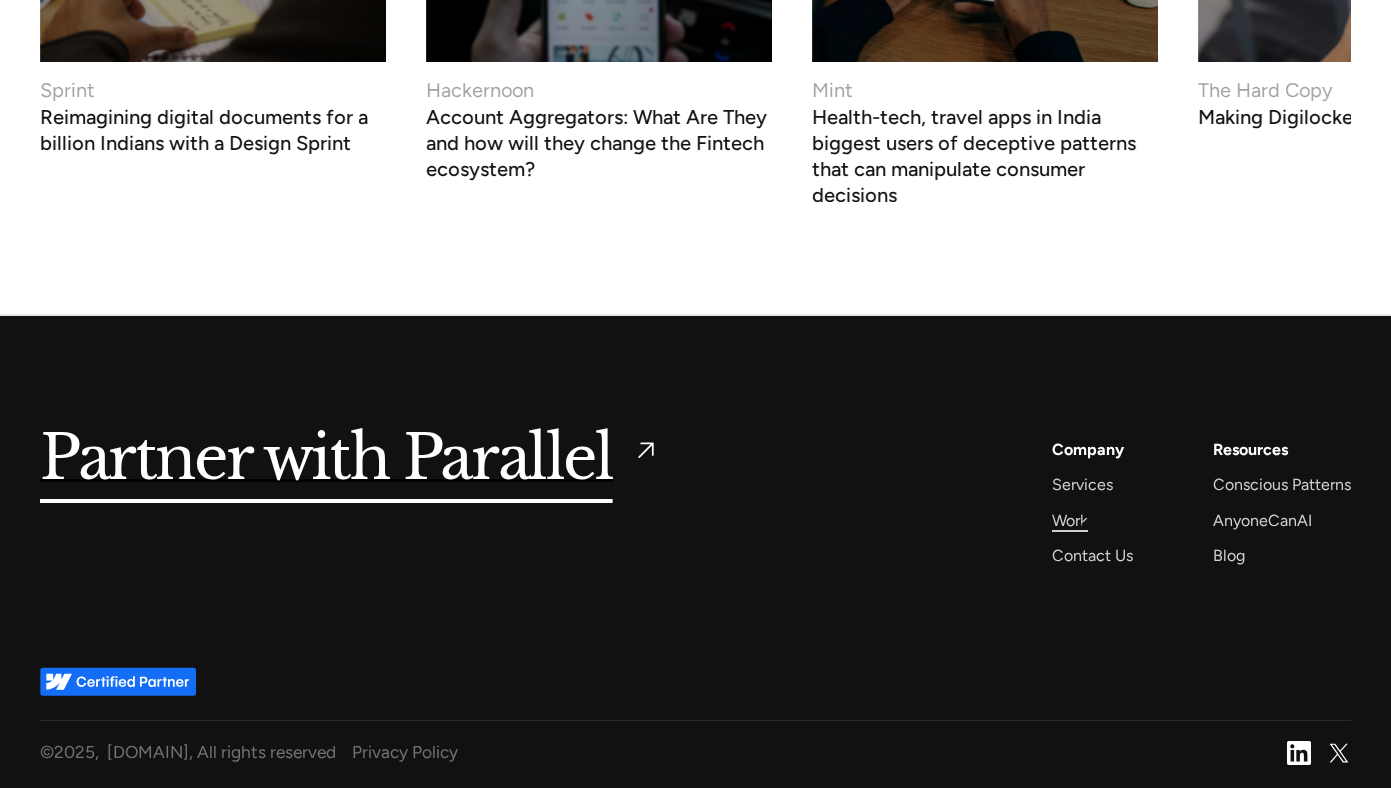 click on "Work" at bounding box center (1070, 520) 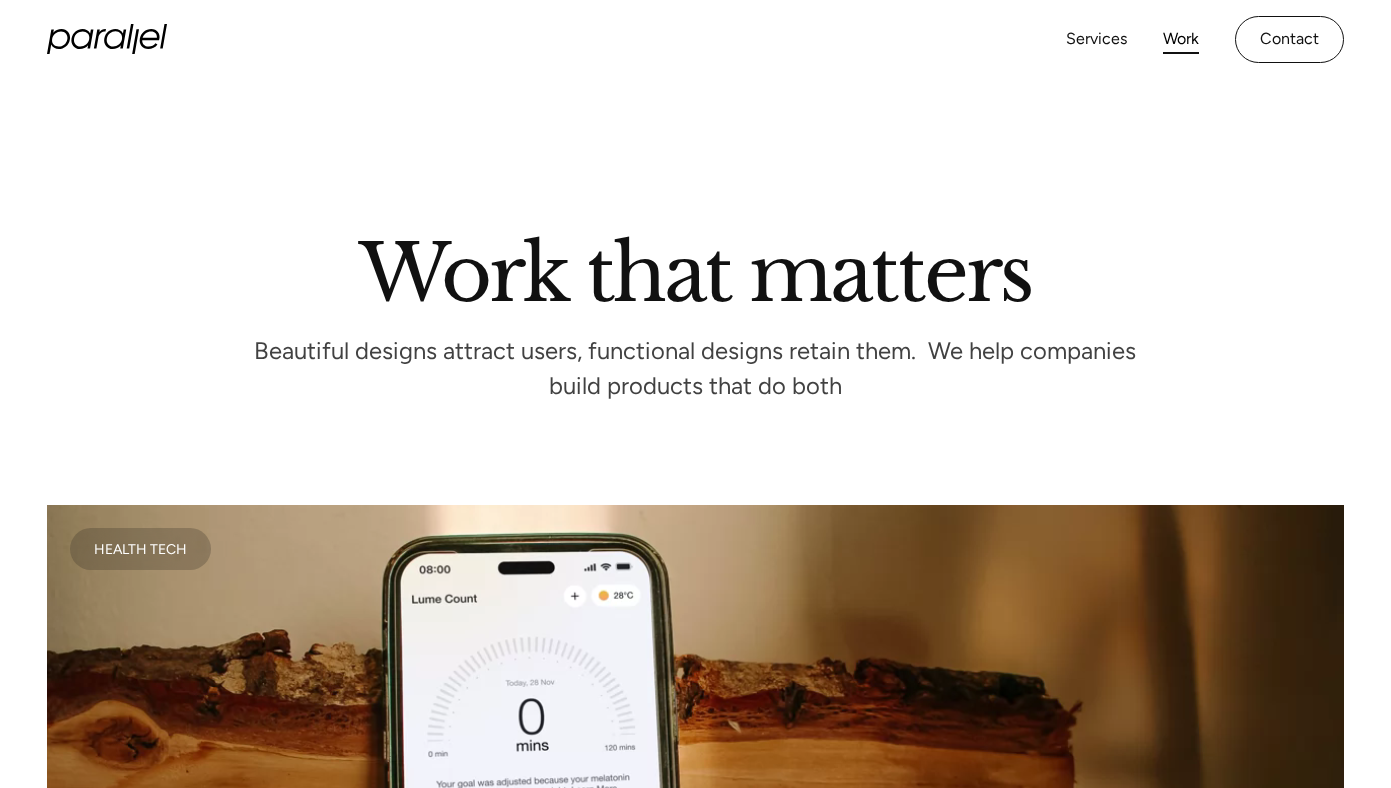 scroll, scrollTop: 601, scrollLeft: 0, axis: vertical 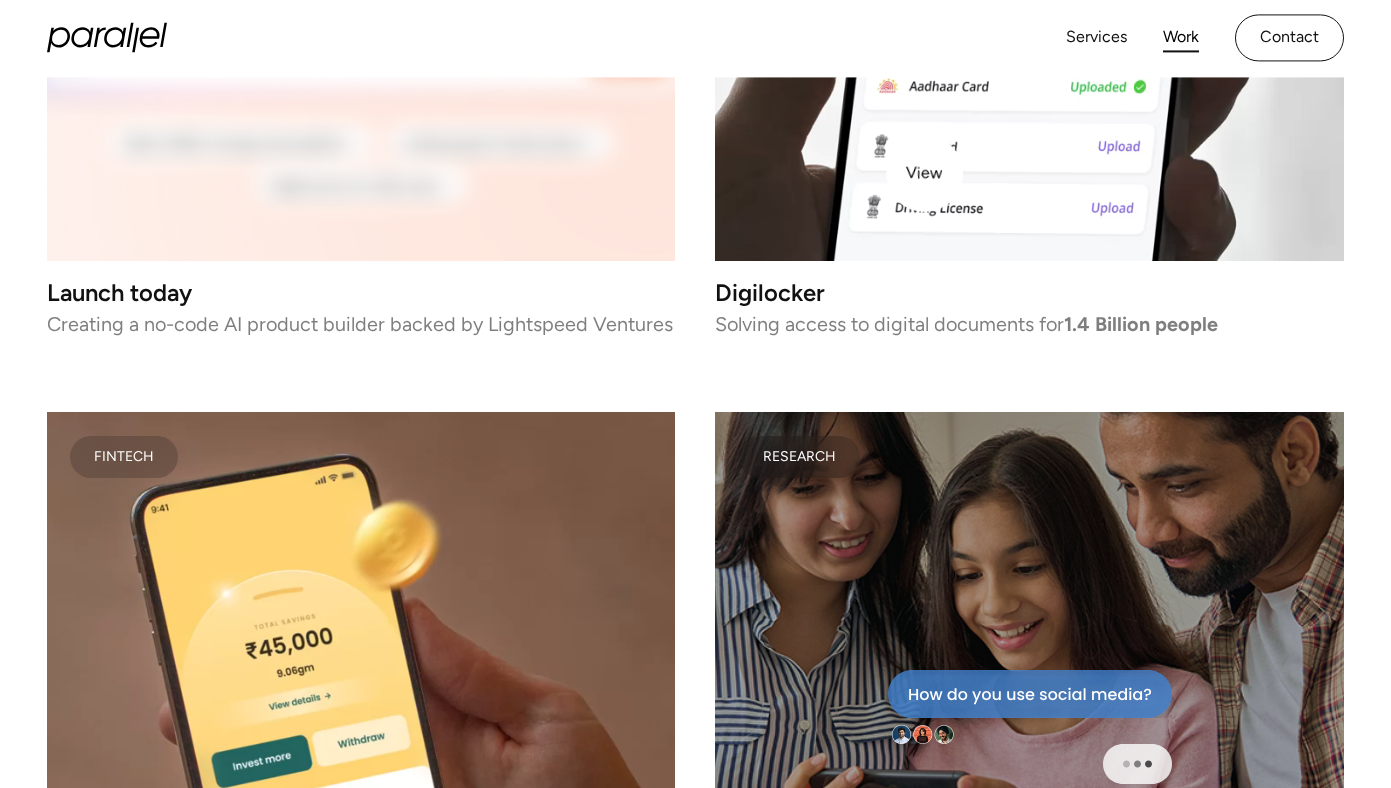 click at bounding box center (1029, -54) 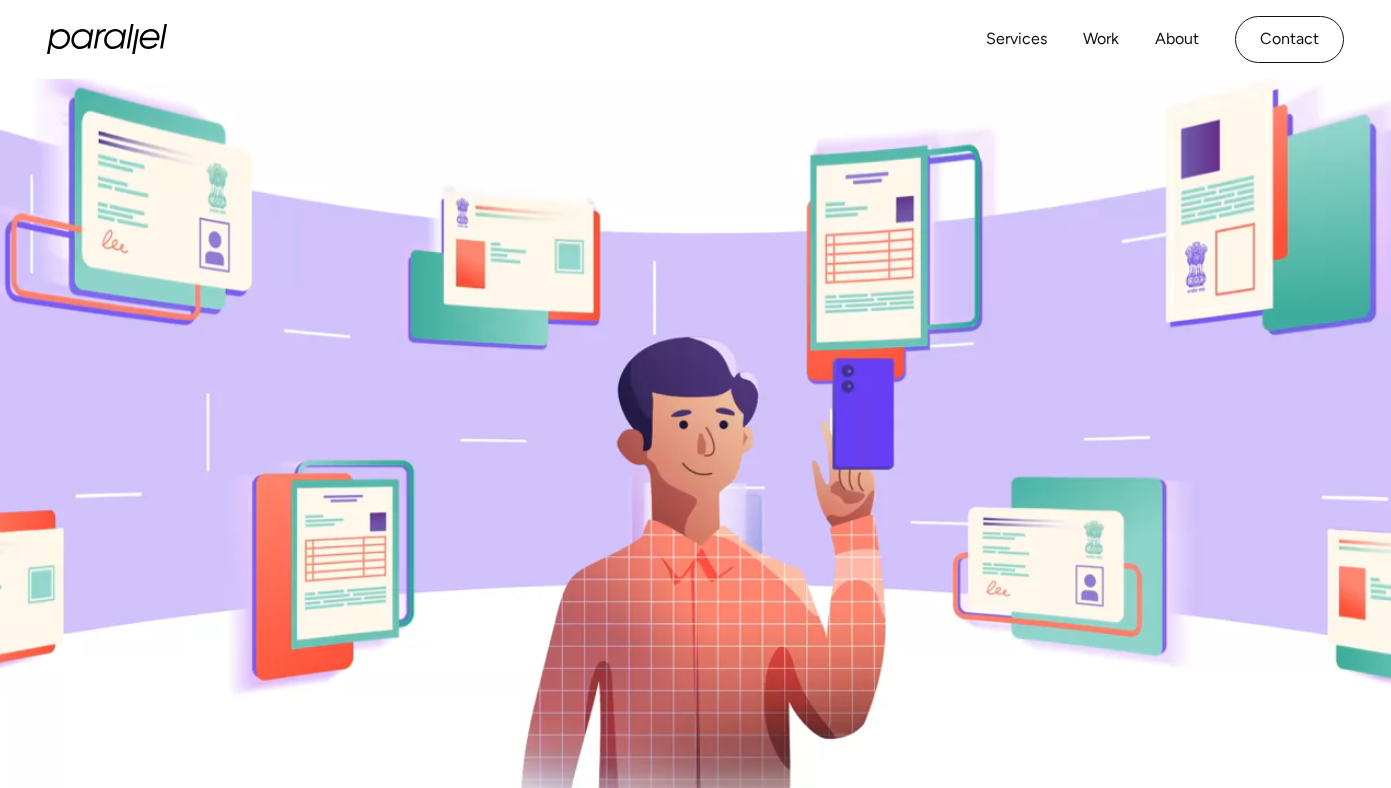 scroll, scrollTop: 0, scrollLeft: 0, axis: both 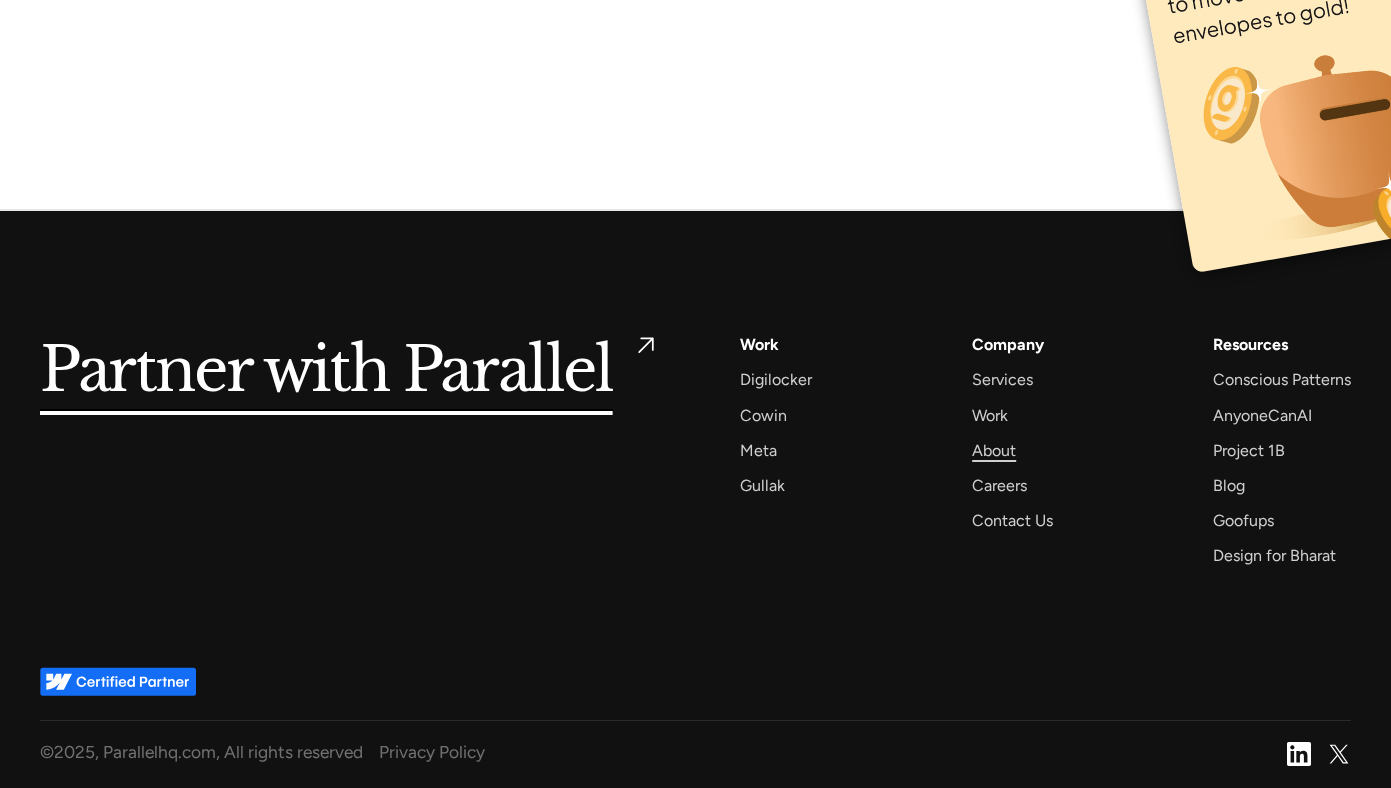 click on "About" at bounding box center [994, 450] 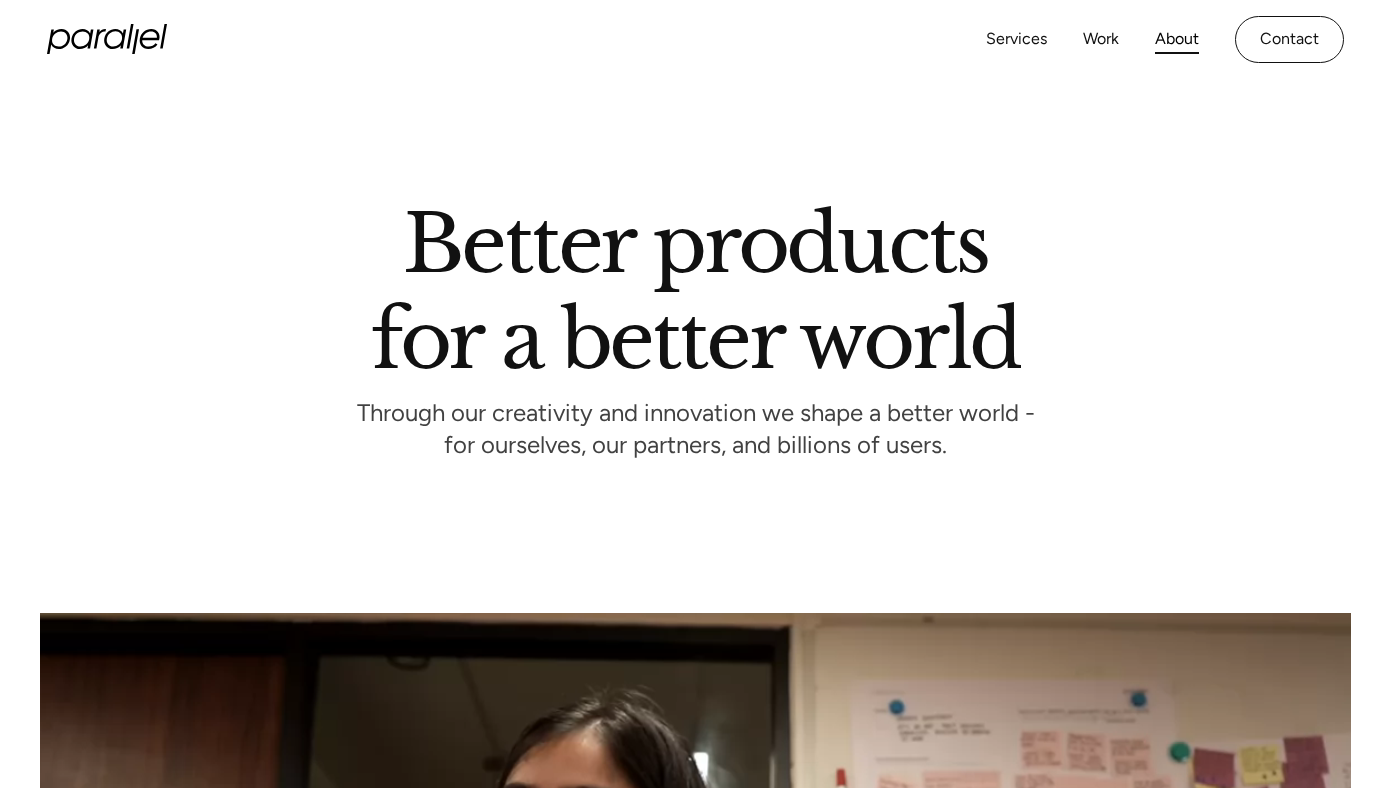 scroll, scrollTop: 0, scrollLeft: 0, axis: both 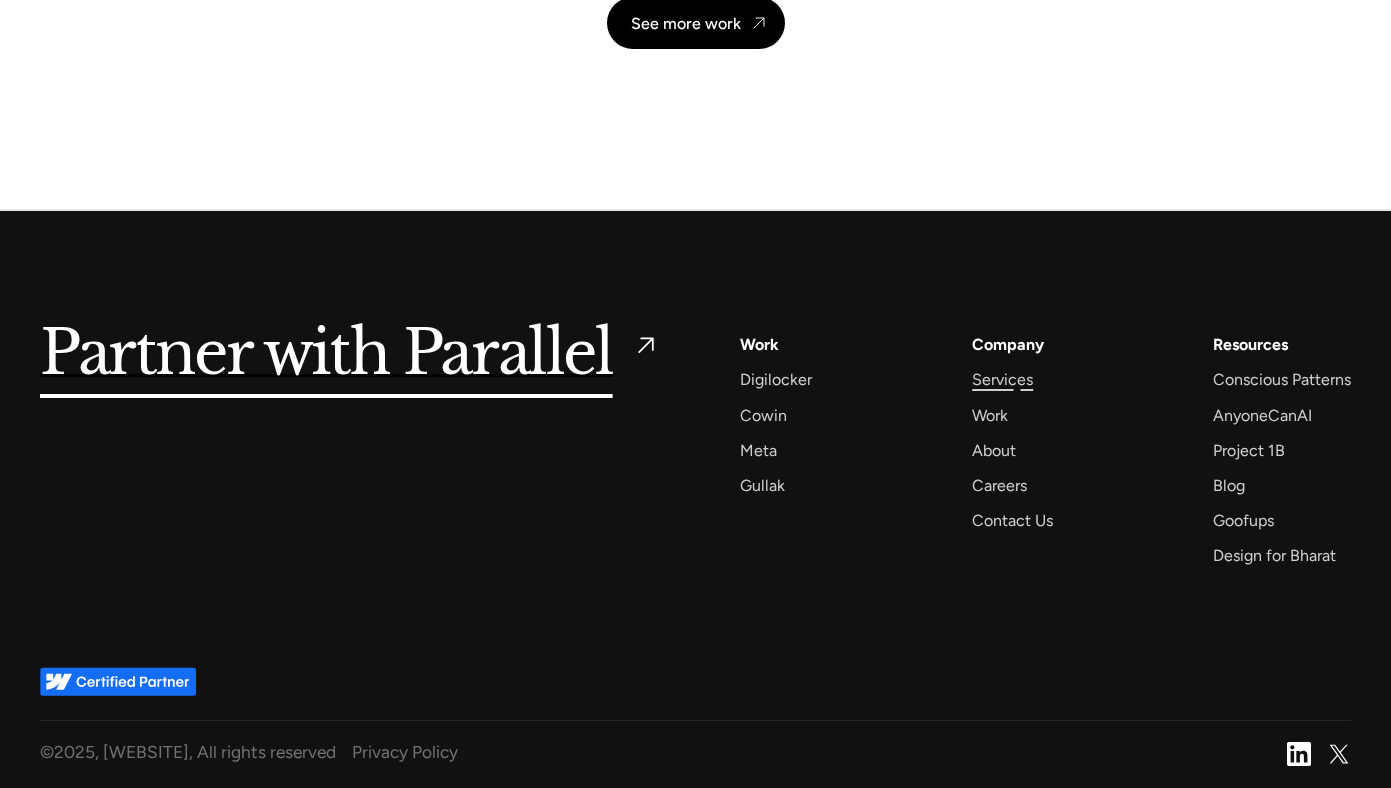 click on "Services" at bounding box center (1002, 379) 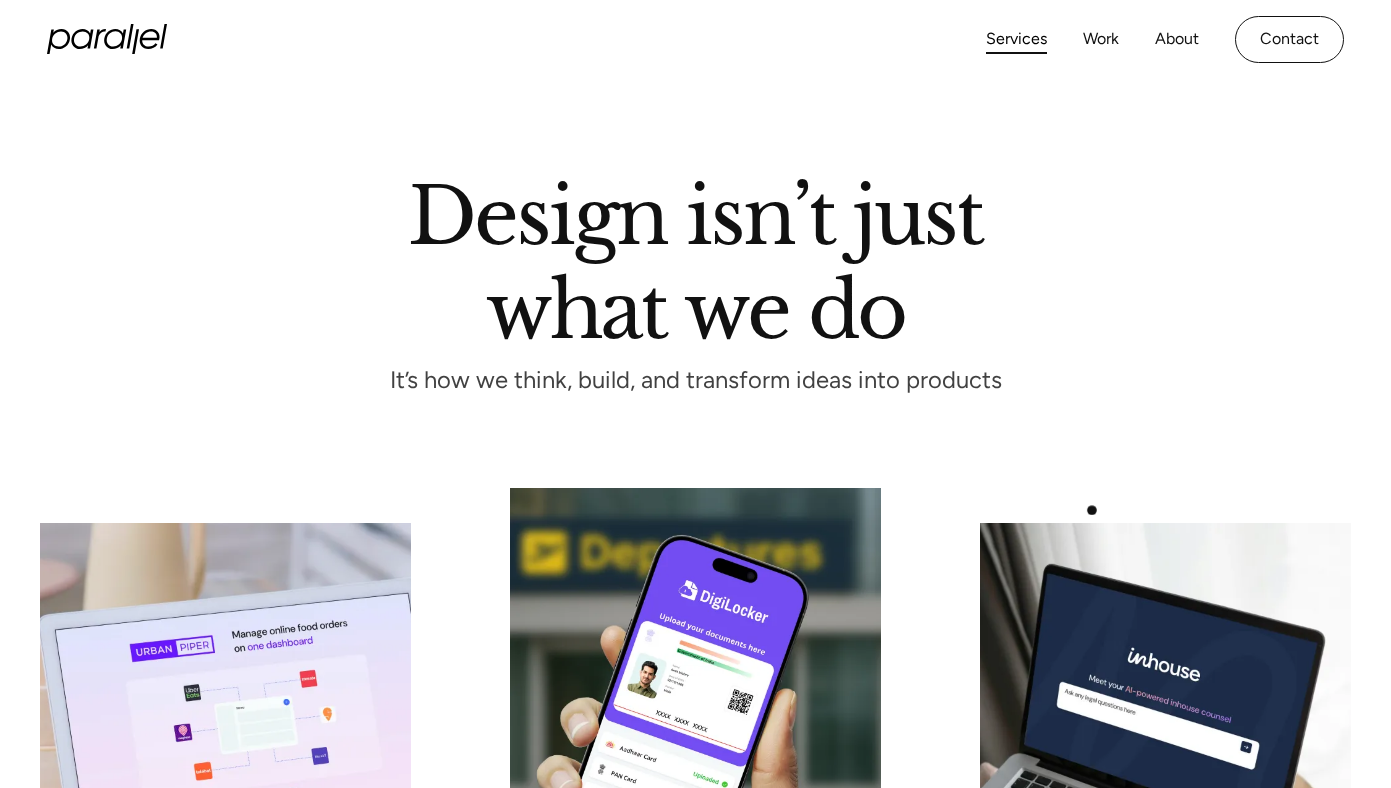 scroll, scrollTop: 0, scrollLeft: 0, axis: both 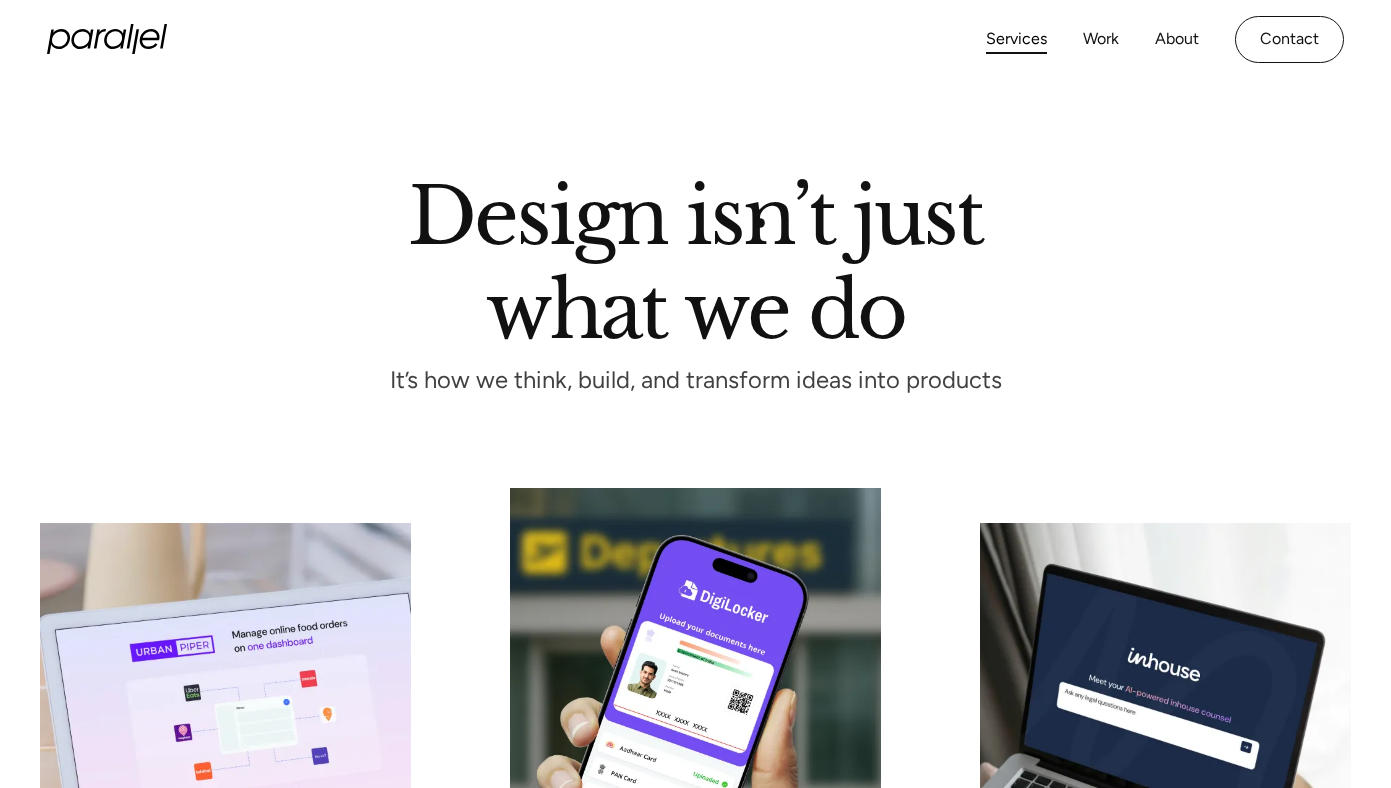 click on "Design isn’t just  what we do" at bounding box center [695, 259] 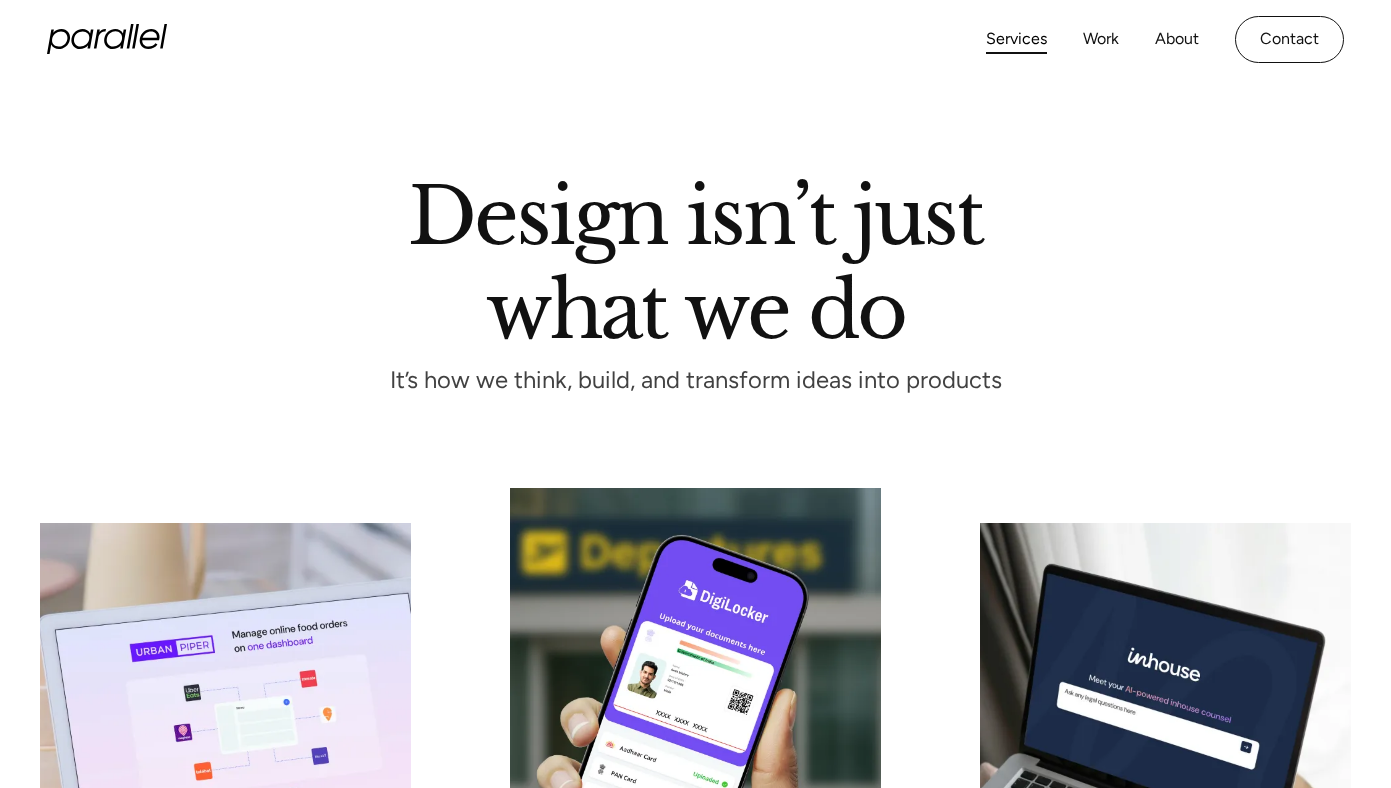 click 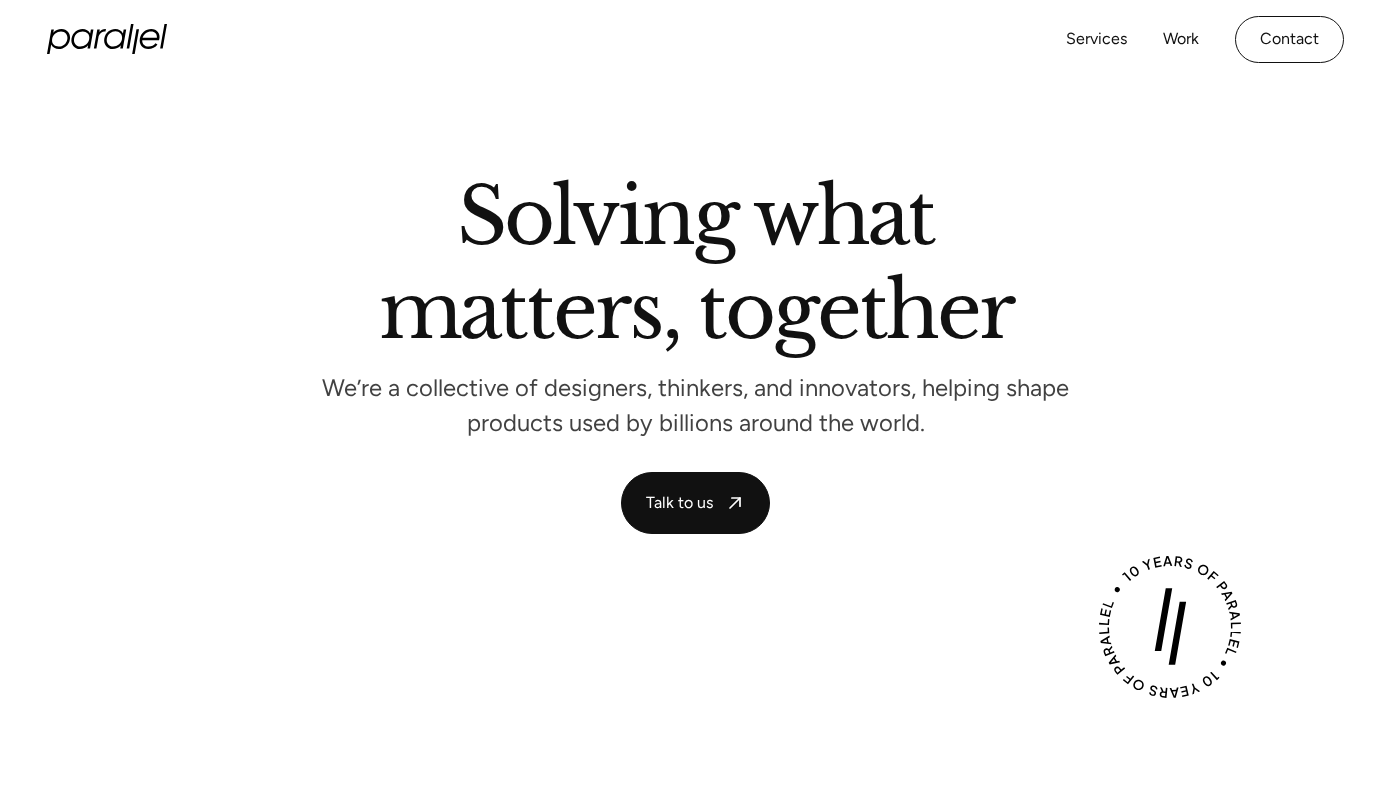 scroll, scrollTop: 0, scrollLeft: 0, axis: both 